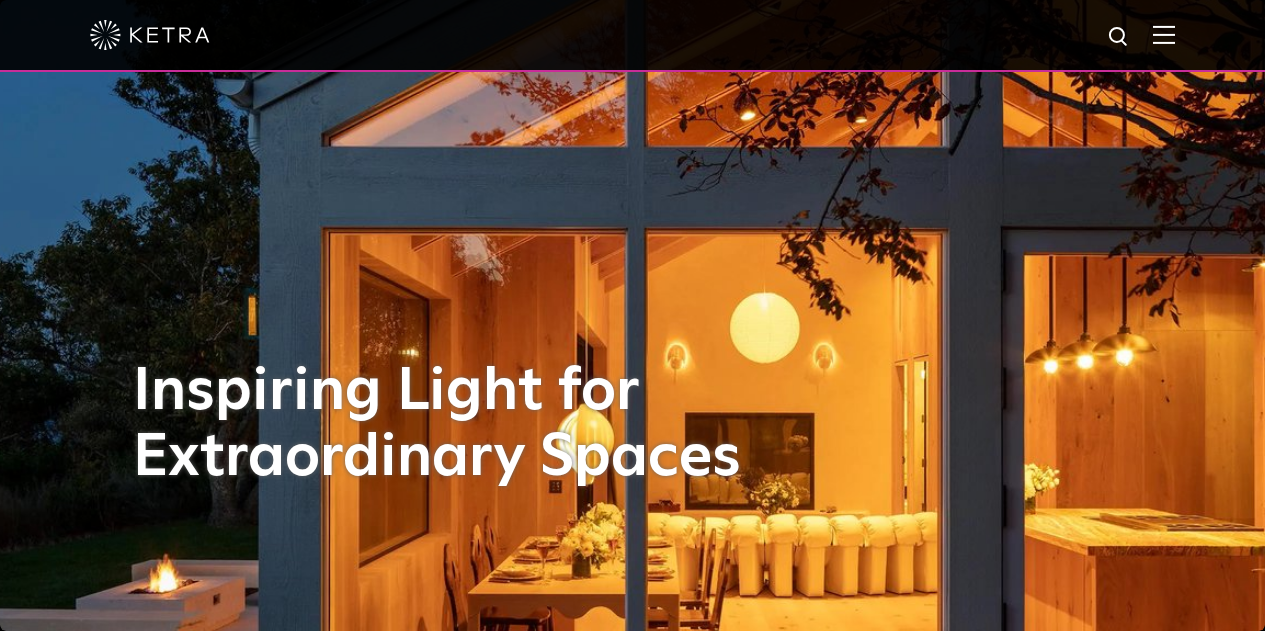 scroll, scrollTop: 0, scrollLeft: 0, axis: both 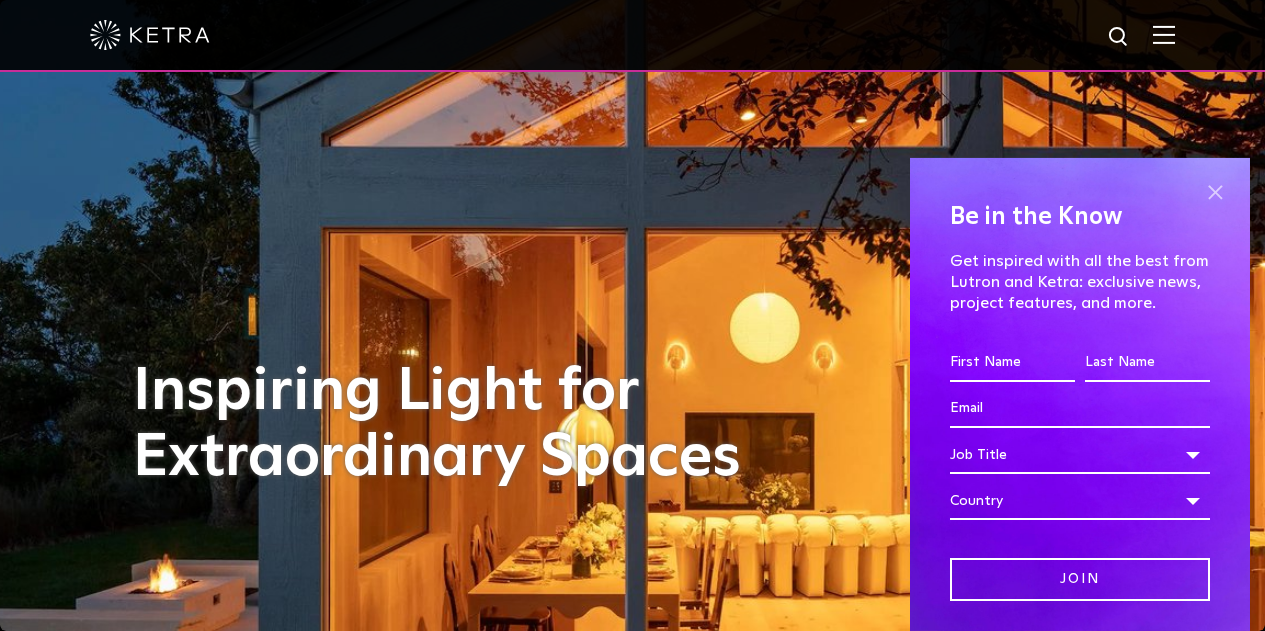click at bounding box center (1215, 193) 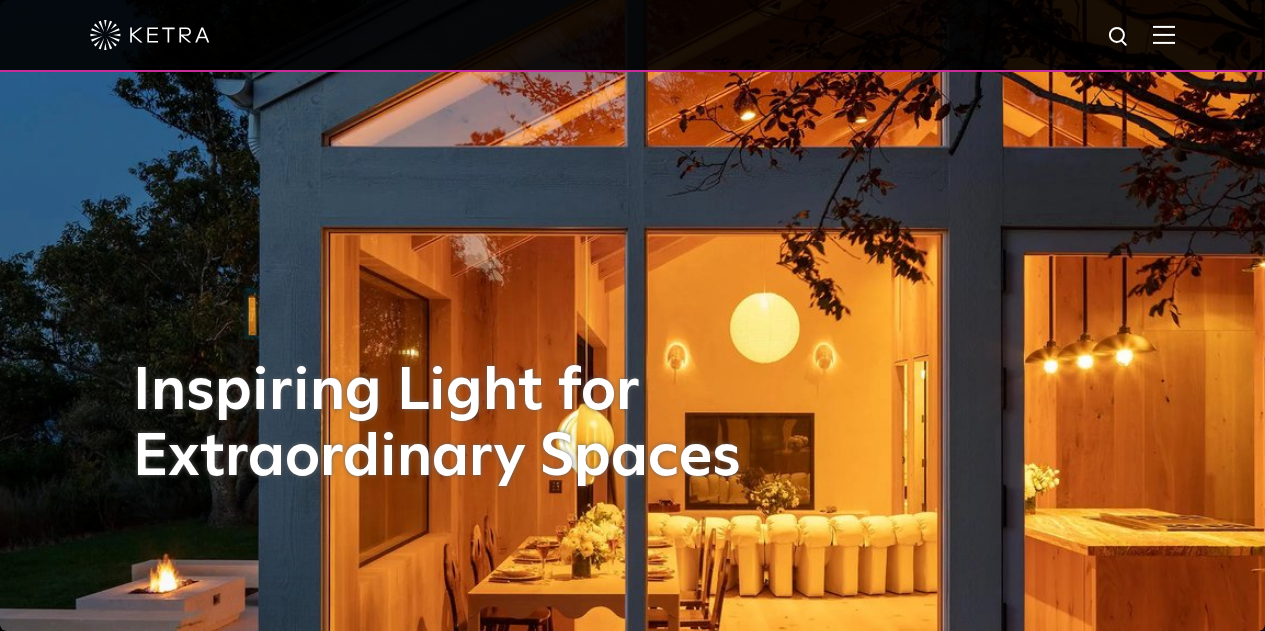 click at bounding box center (1119, 37) 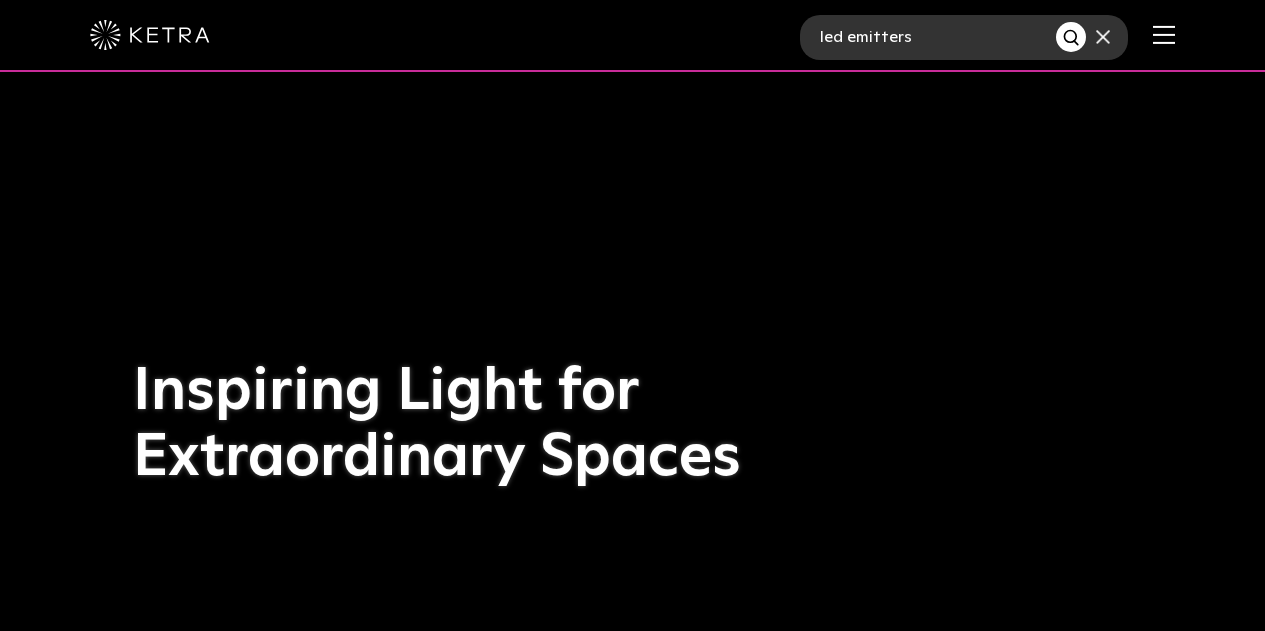 type on "led emitters" 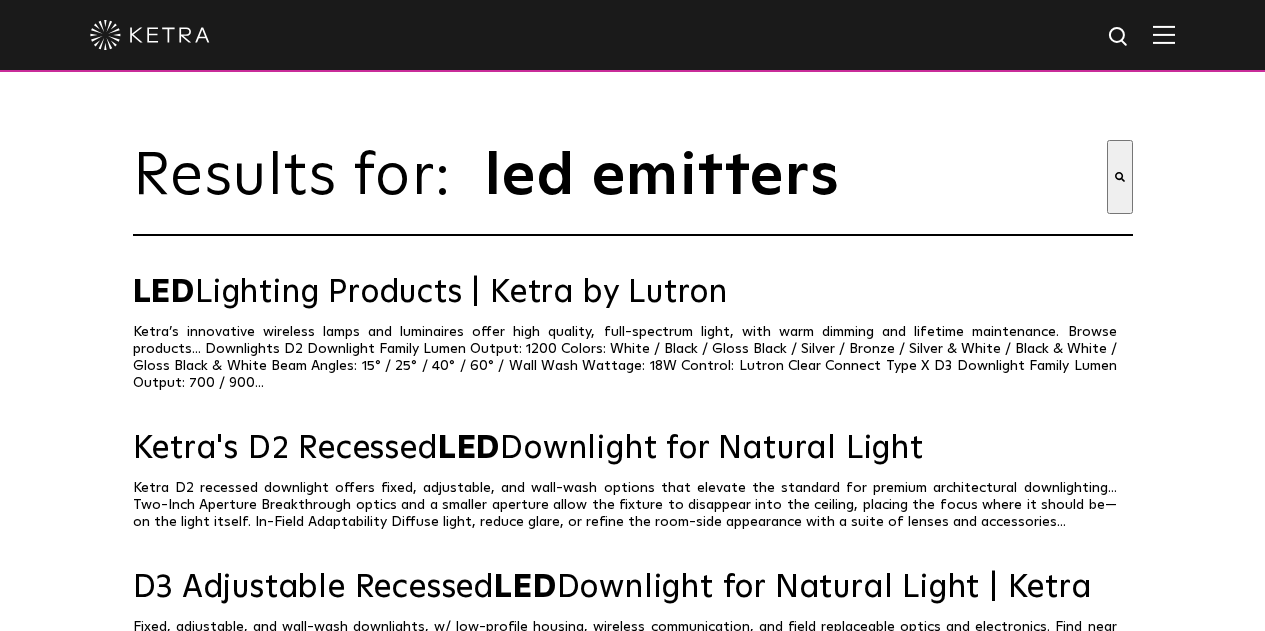 scroll, scrollTop: 0, scrollLeft: 0, axis: both 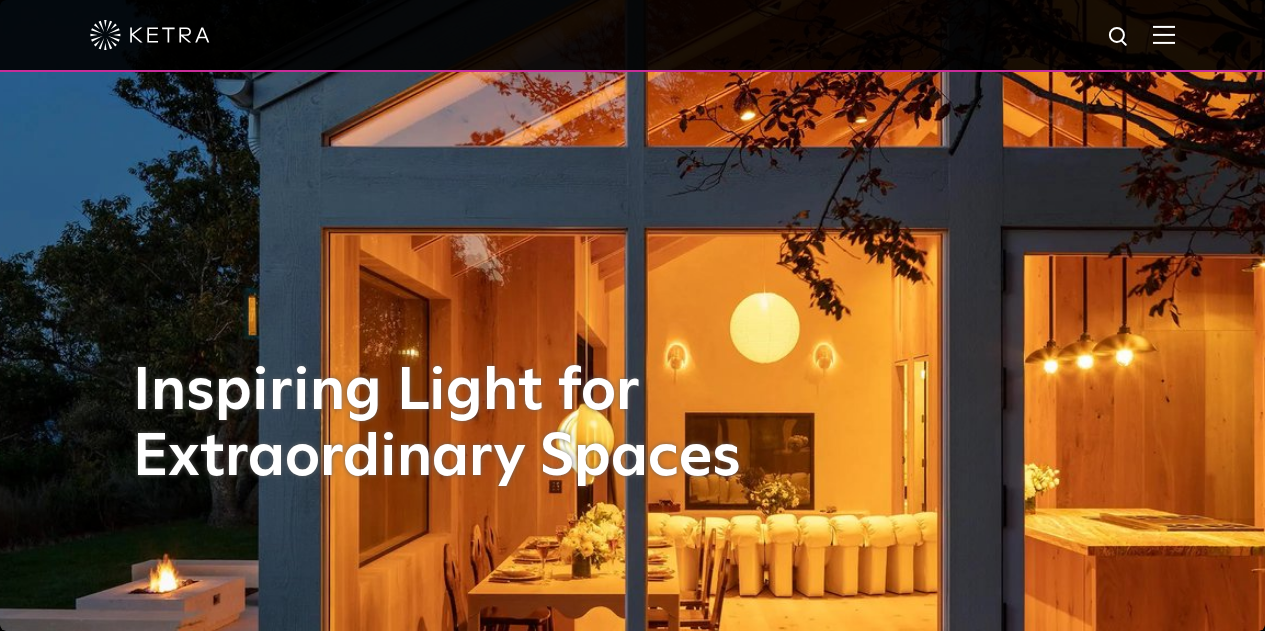 click at bounding box center (1119, 37) 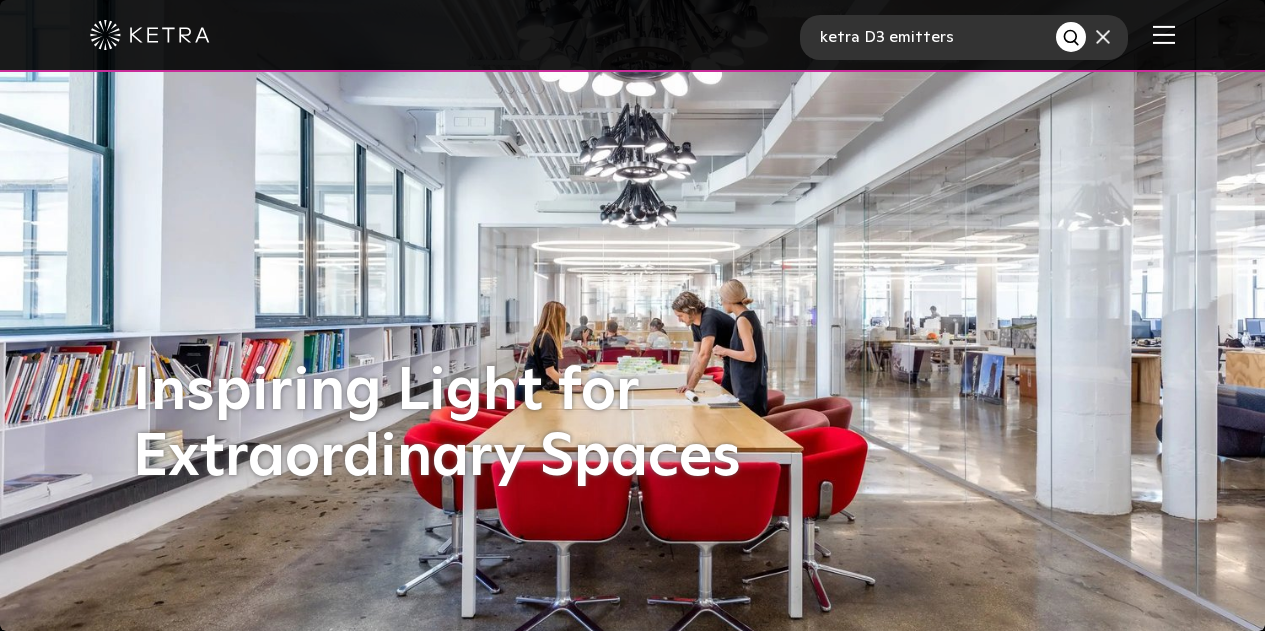 type on "ketra D3 emitters" 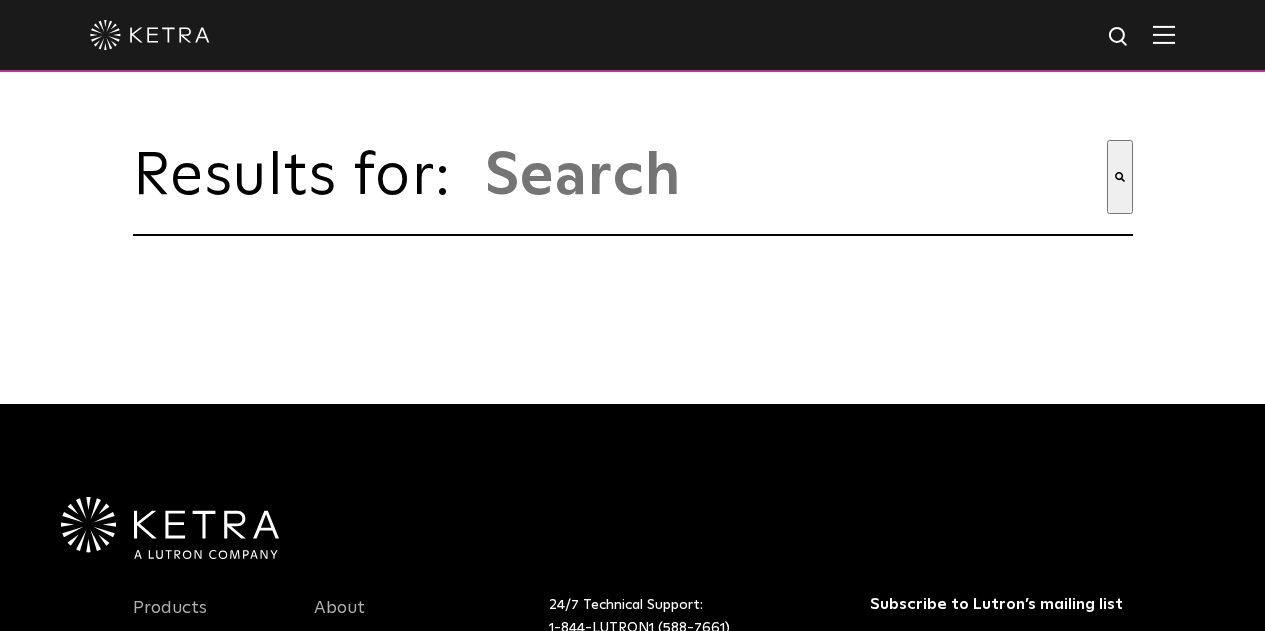 type on "ketra d3 emitters" 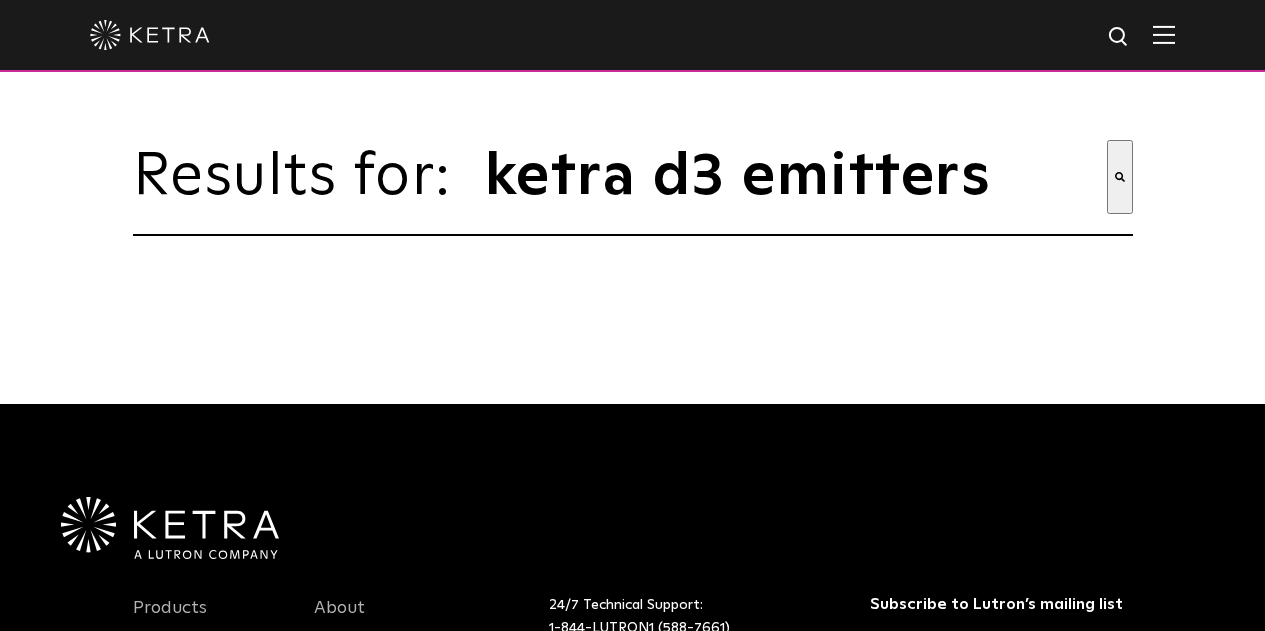 scroll, scrollTop: 0, scrollLeft: 0, axis: both 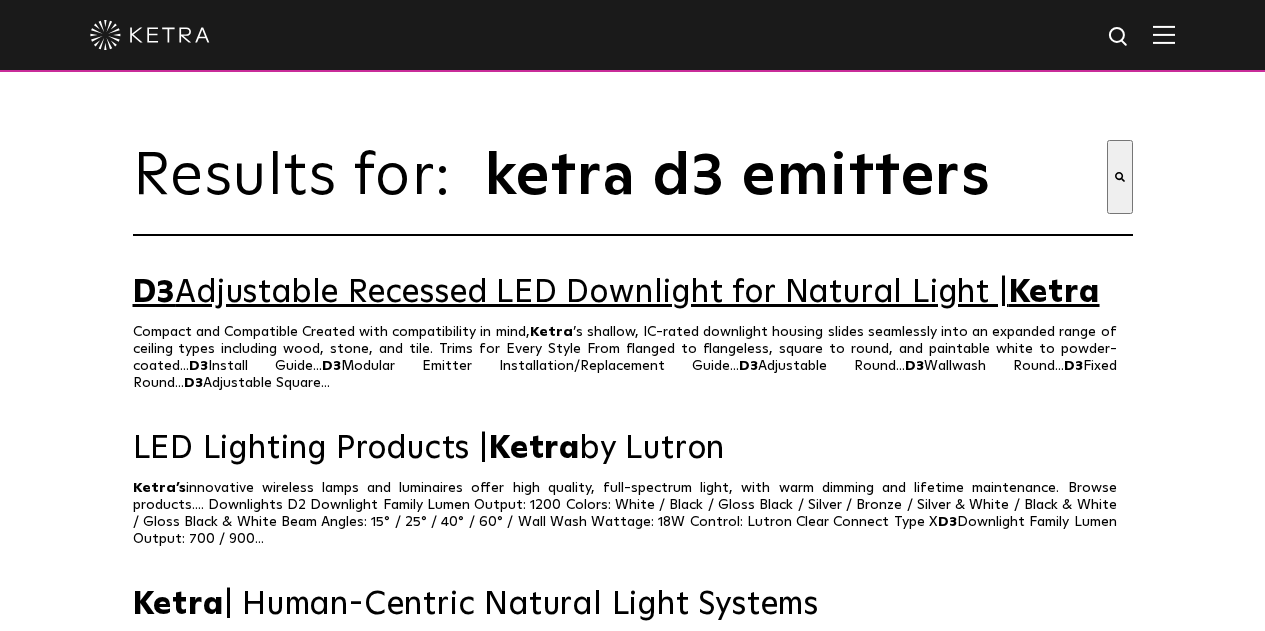 click on "D3  Adjustable Recessed LED Downlight for Natural Light |  Ketra" at bounding box center [633, 293] 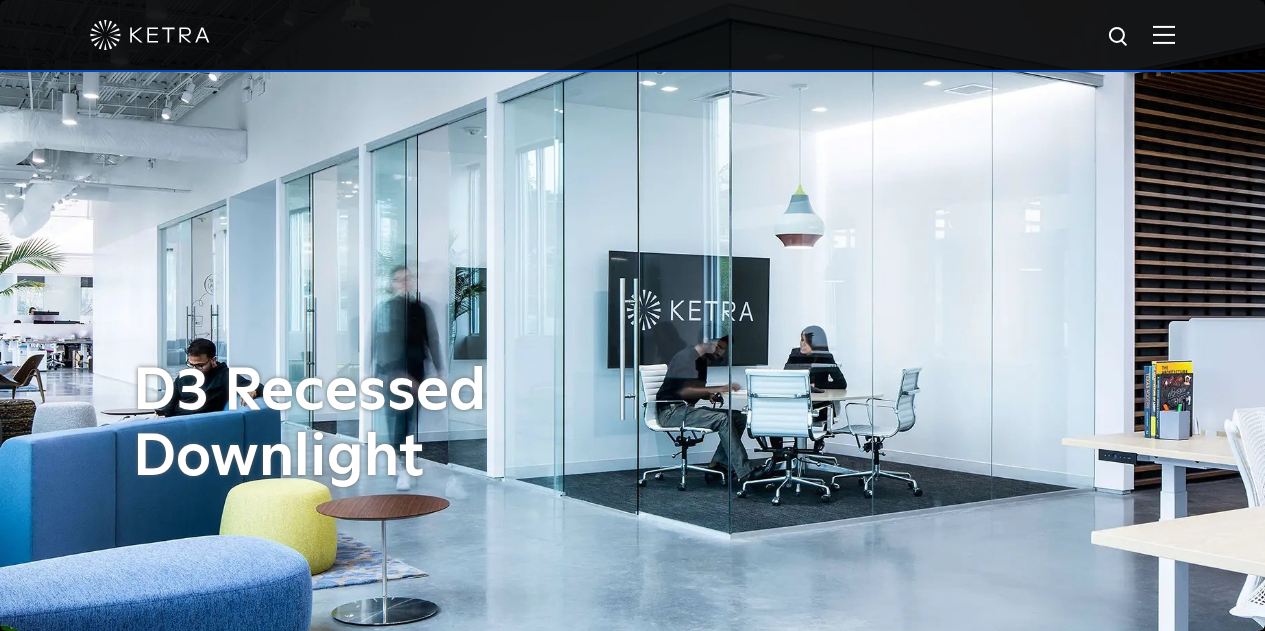 scroll, scrollTop: 0, scrollLeft: 0, axis: both 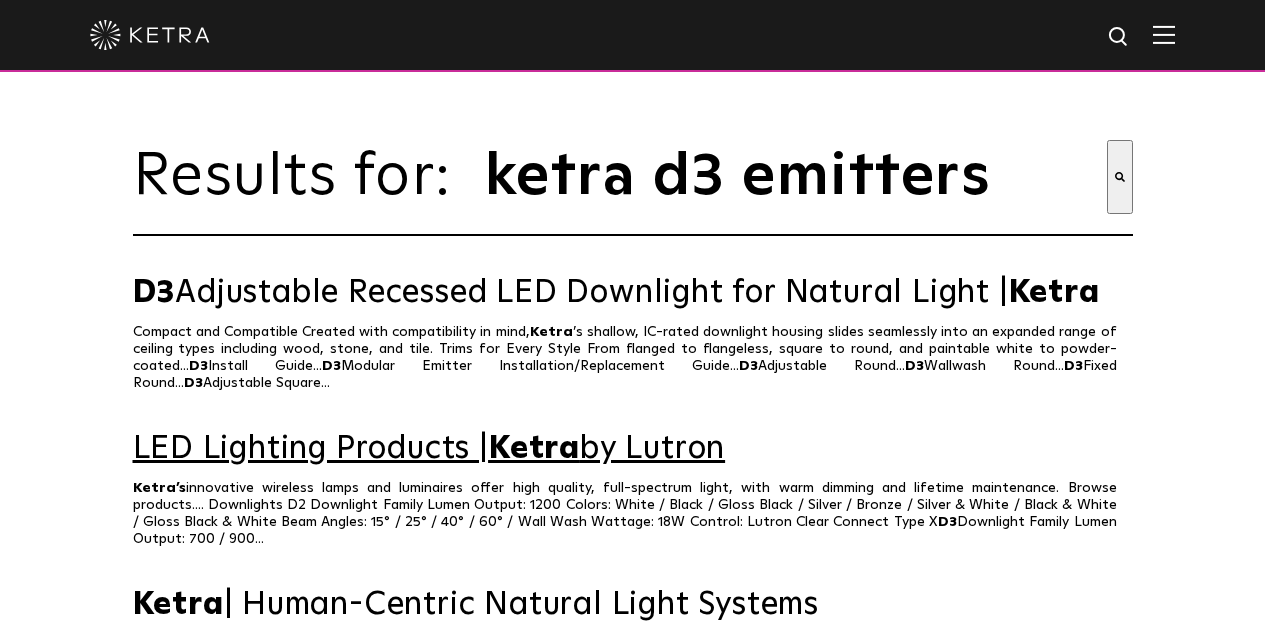 click on "LED Lighting Products |  Ketra  by Lutron" at bounding box center [633, 449] 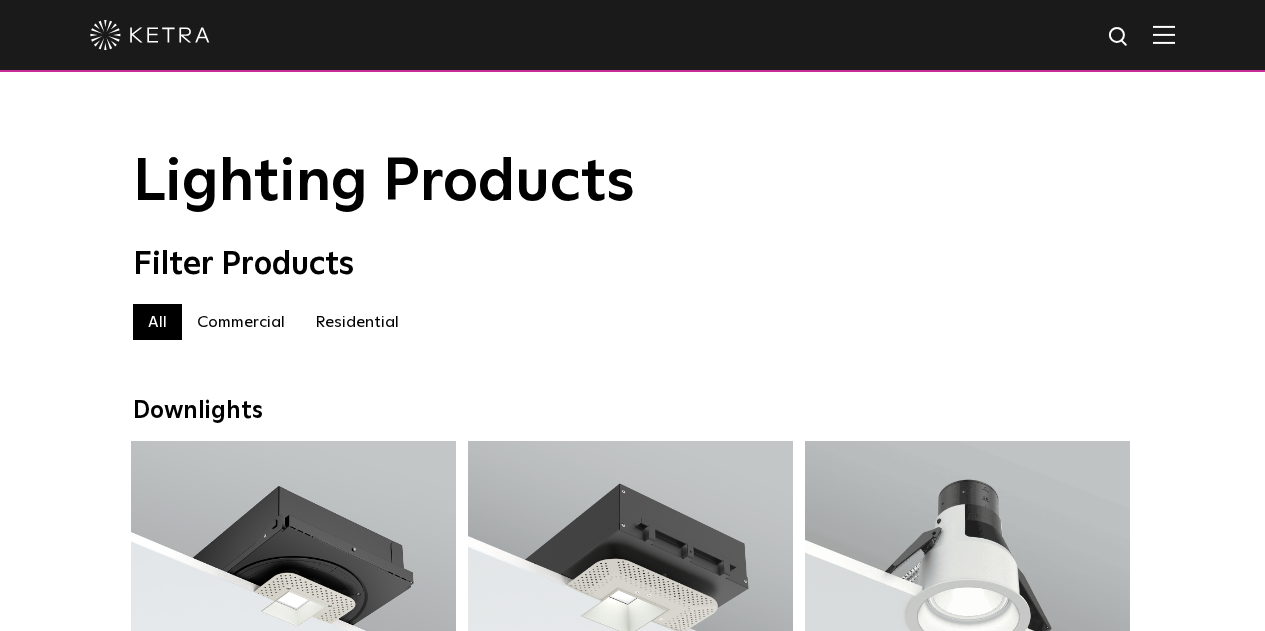 scroll, scrollTop: 0, scrollLeft: 0, axis: both 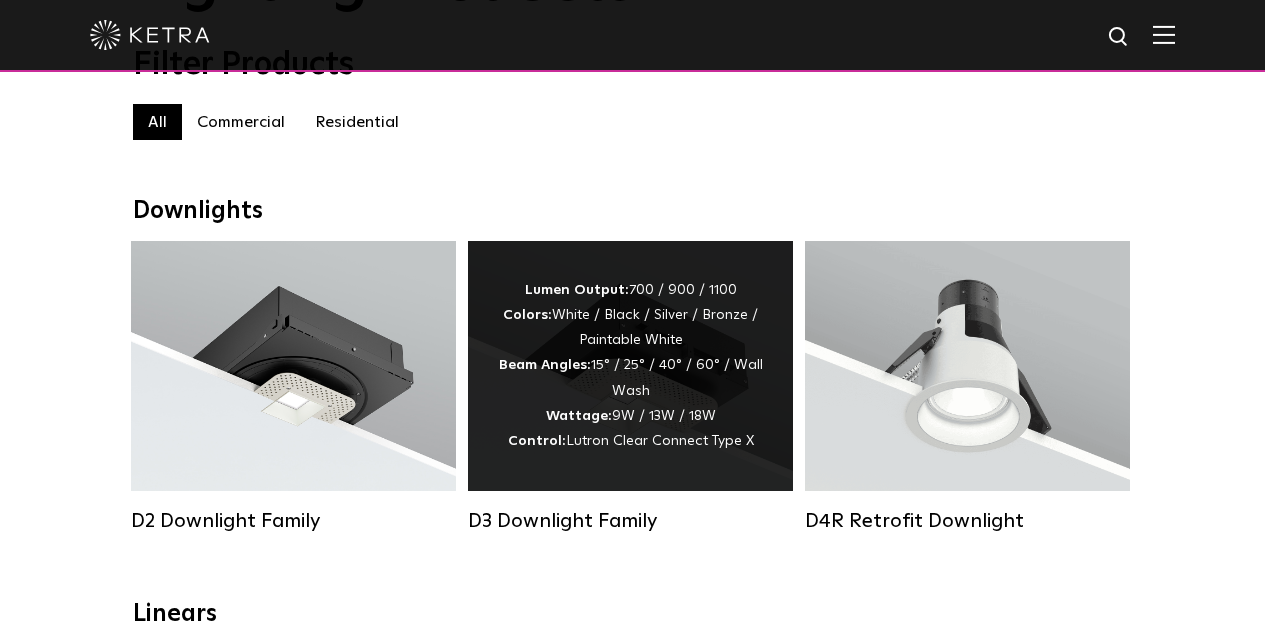 click on "Lumen Output:  700 / 900 / 1100 Colors:  White / Black / Silver / Bronze / Paintable White Beam Angles:  15° / 25° / 40° / 60° / Wall Wash Wattage:  9W / 13W / 18W Control:  Lutron Clear Connect Type X" at bounding box center [630, 366] 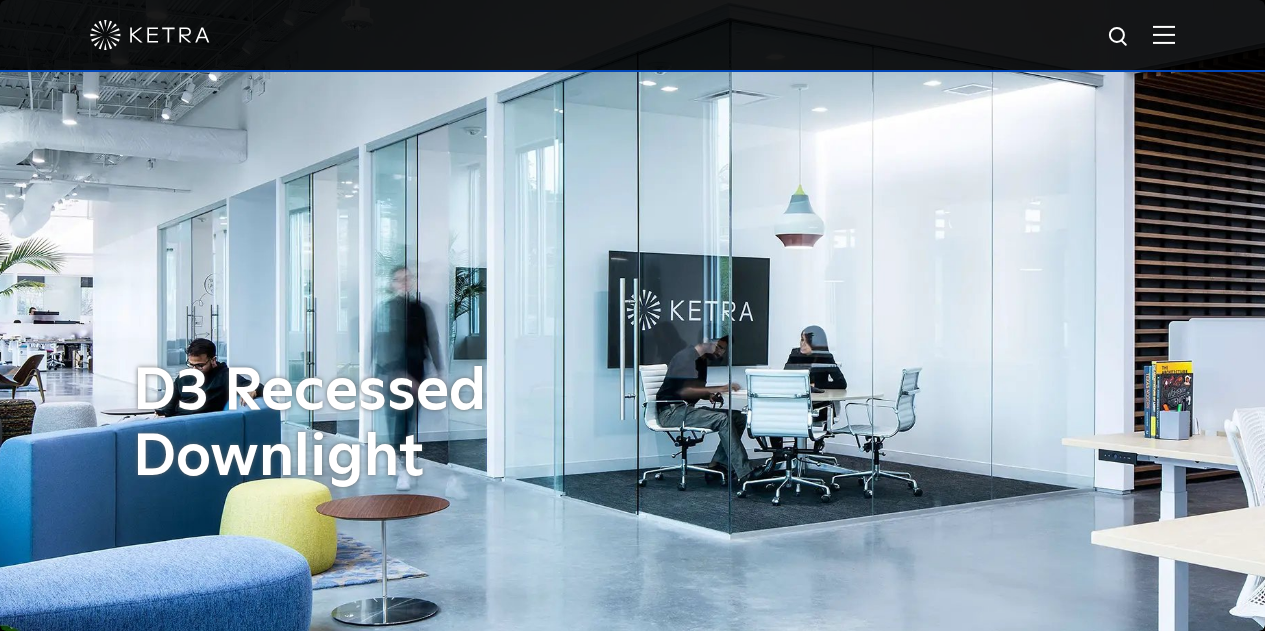 scroll, scrollTop: 0, scrollLeft: 0, axis: both 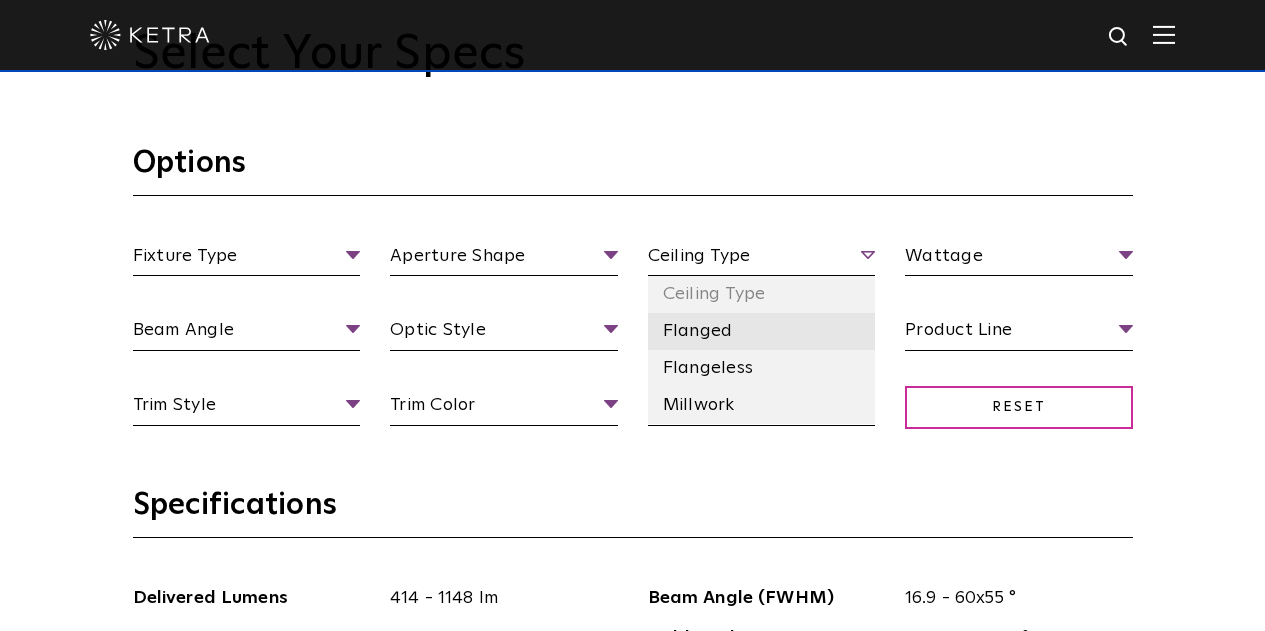 click on "Flanged" at bounding box center [762, 331] 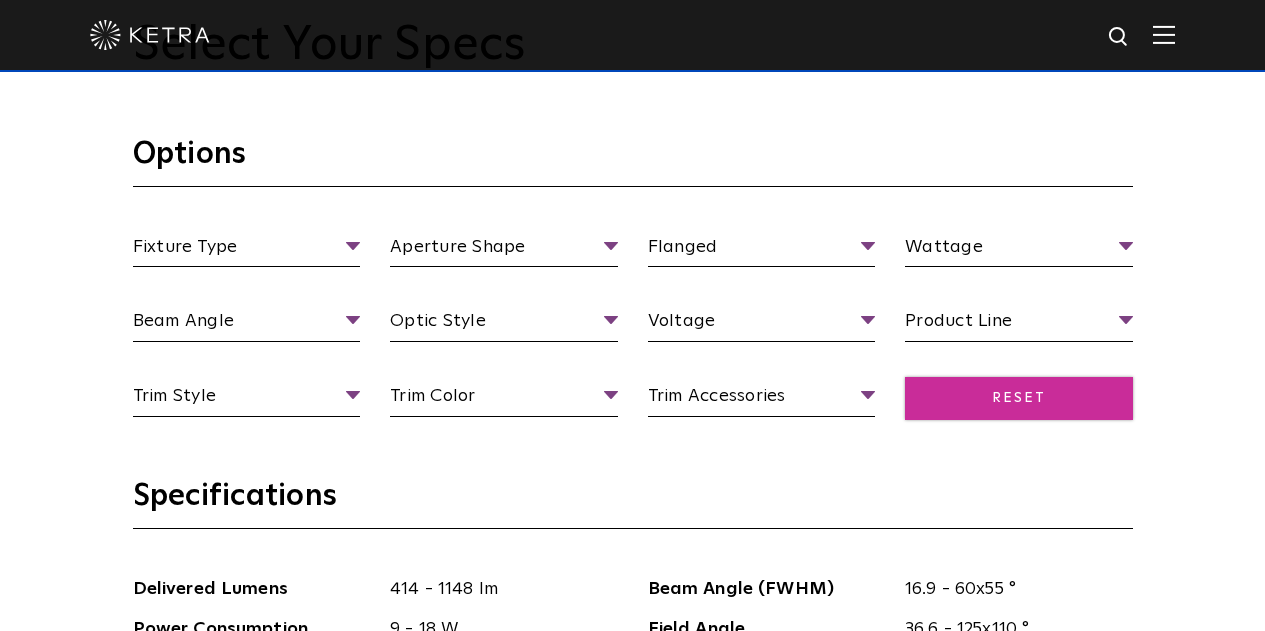 scroll, scrollTop: 1700, scrollLeft: 0, axis: vertical 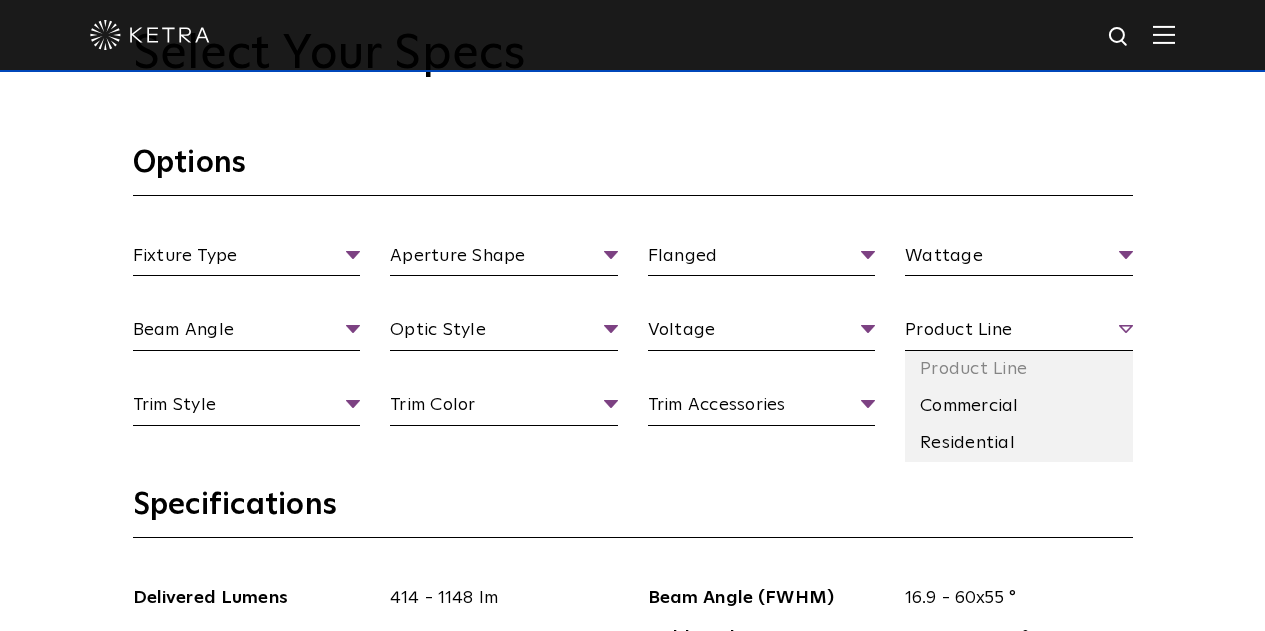 click on "Product Line" at bounding box center [1019, 333] 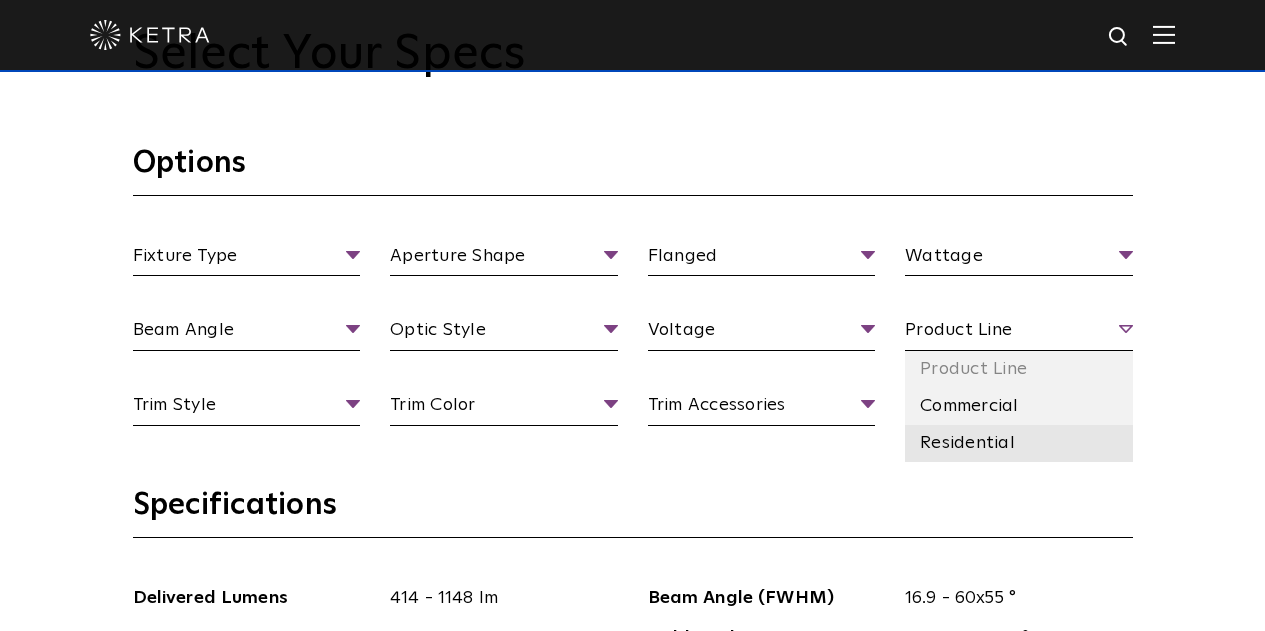 click on "Residential" at bounding box center [1019, 443] 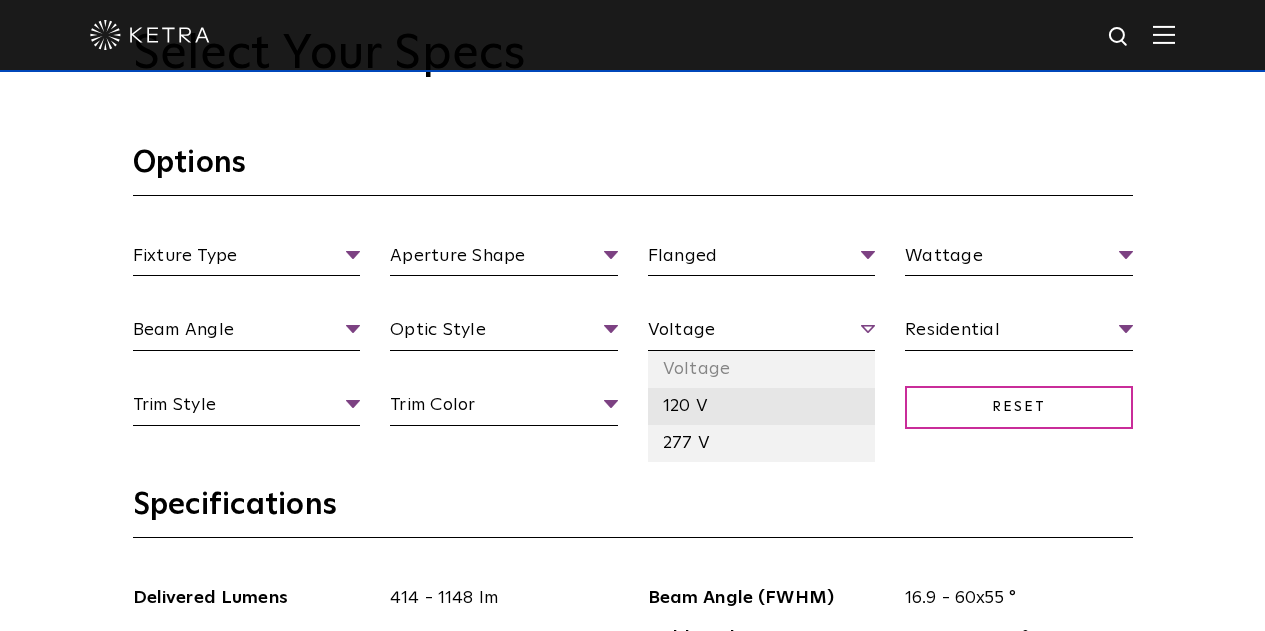 click on "120 V" at bounding box center (762, 406) 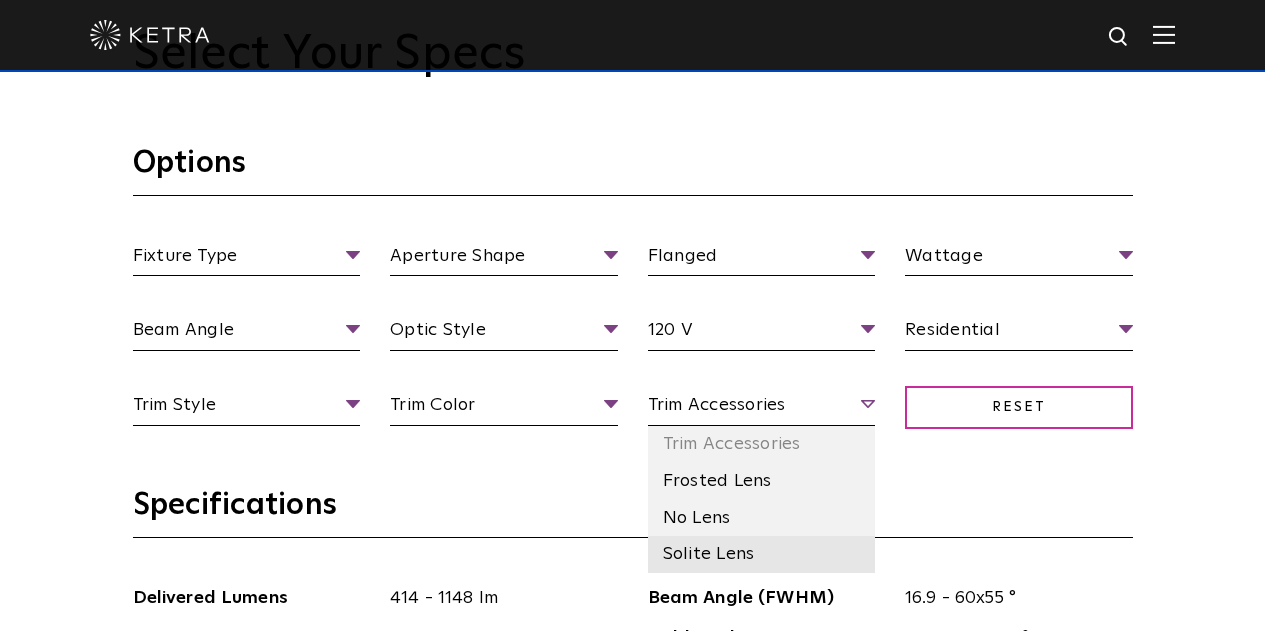 click on "Solite Lens" at bounding box center (762, 554) 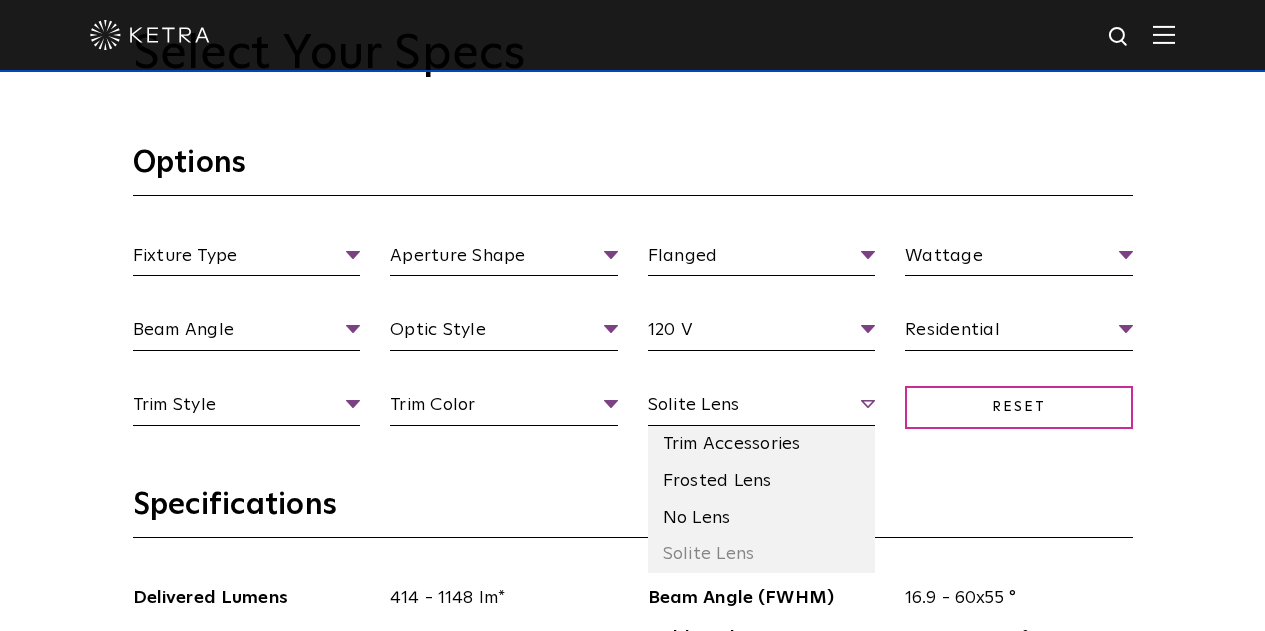 click on "Solite Lens" at bounding box center (762, 408) 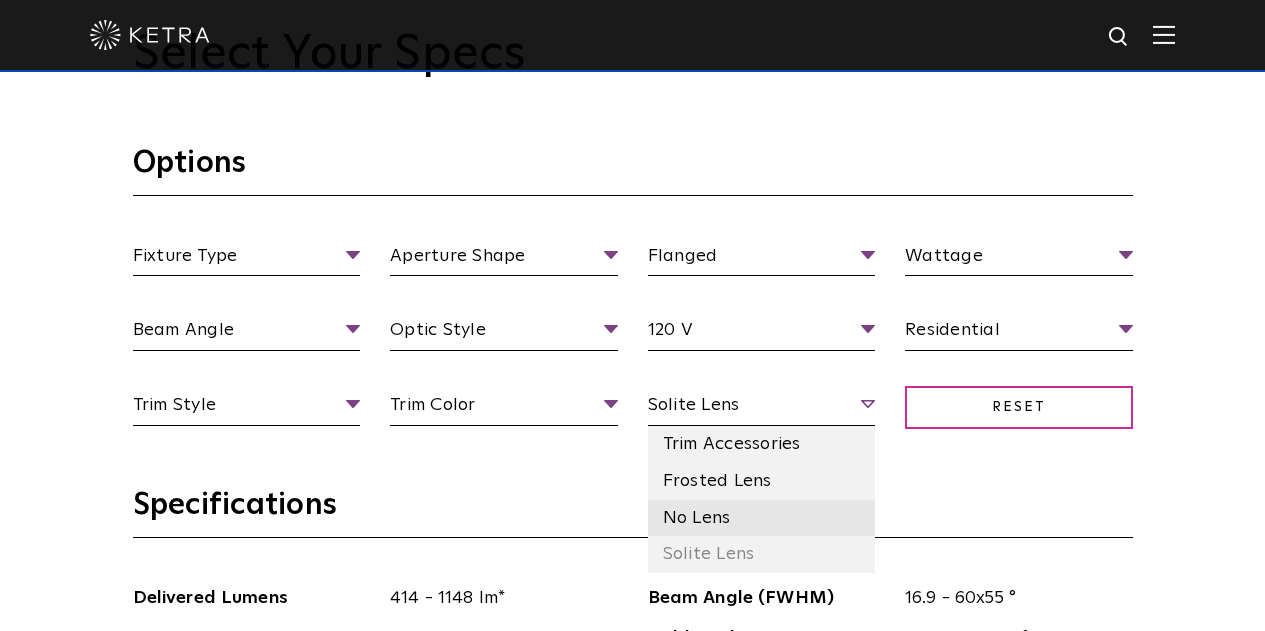 click on "No Lens" at bounding box center (762, 518) 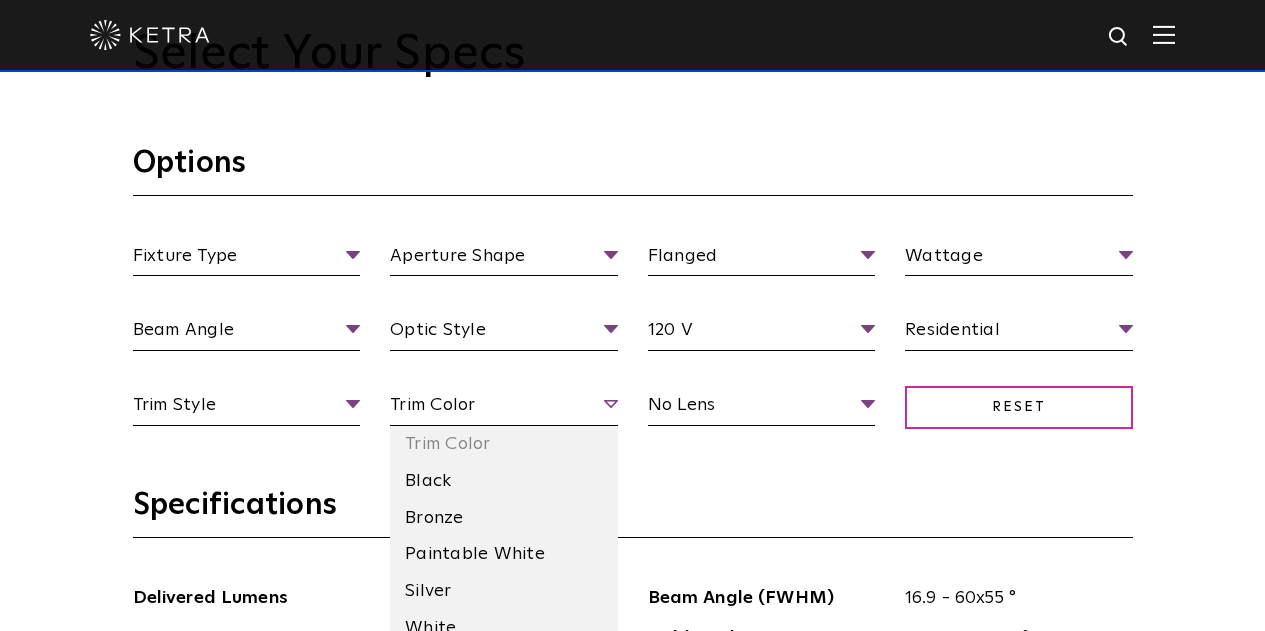 click on "Trim Color" at bounding box center (504, 408) 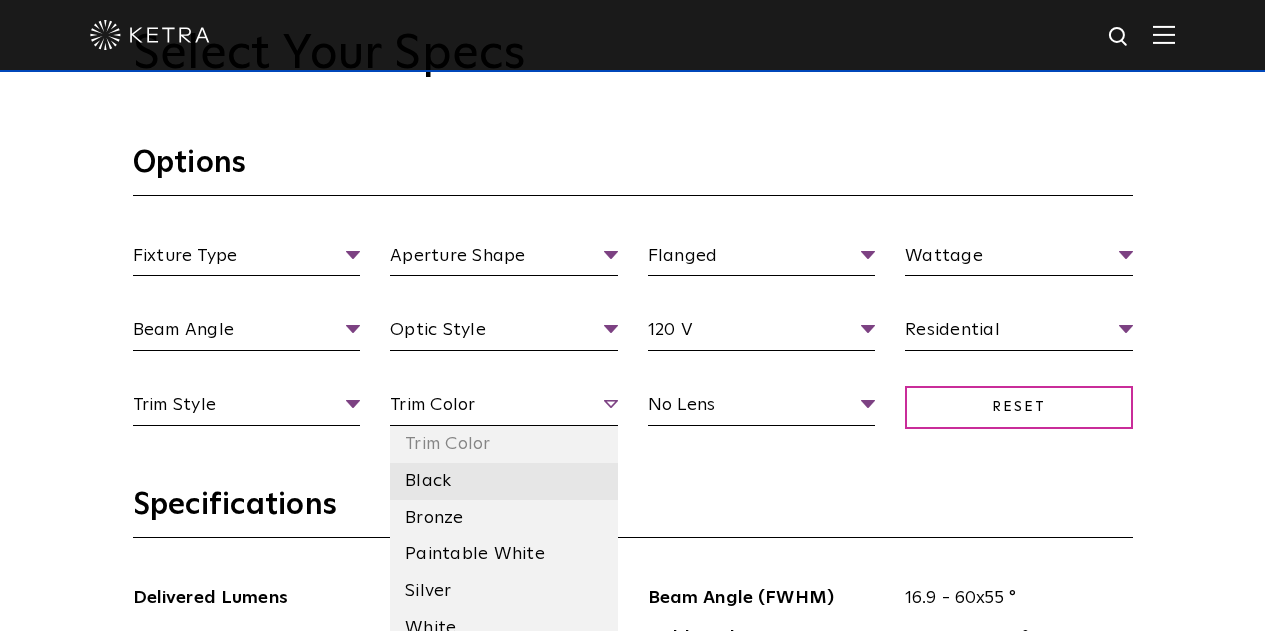 click on "Black" at bounding box center (504, 481) 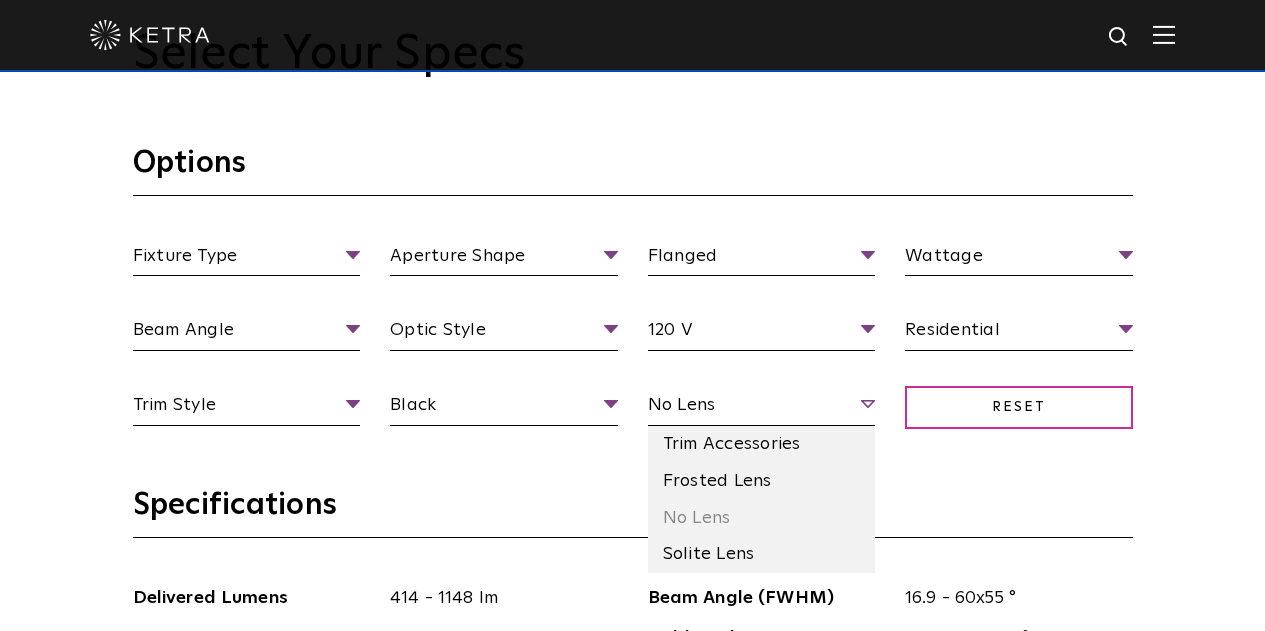 click on "No Lens" at bounding box center (762, 408) 